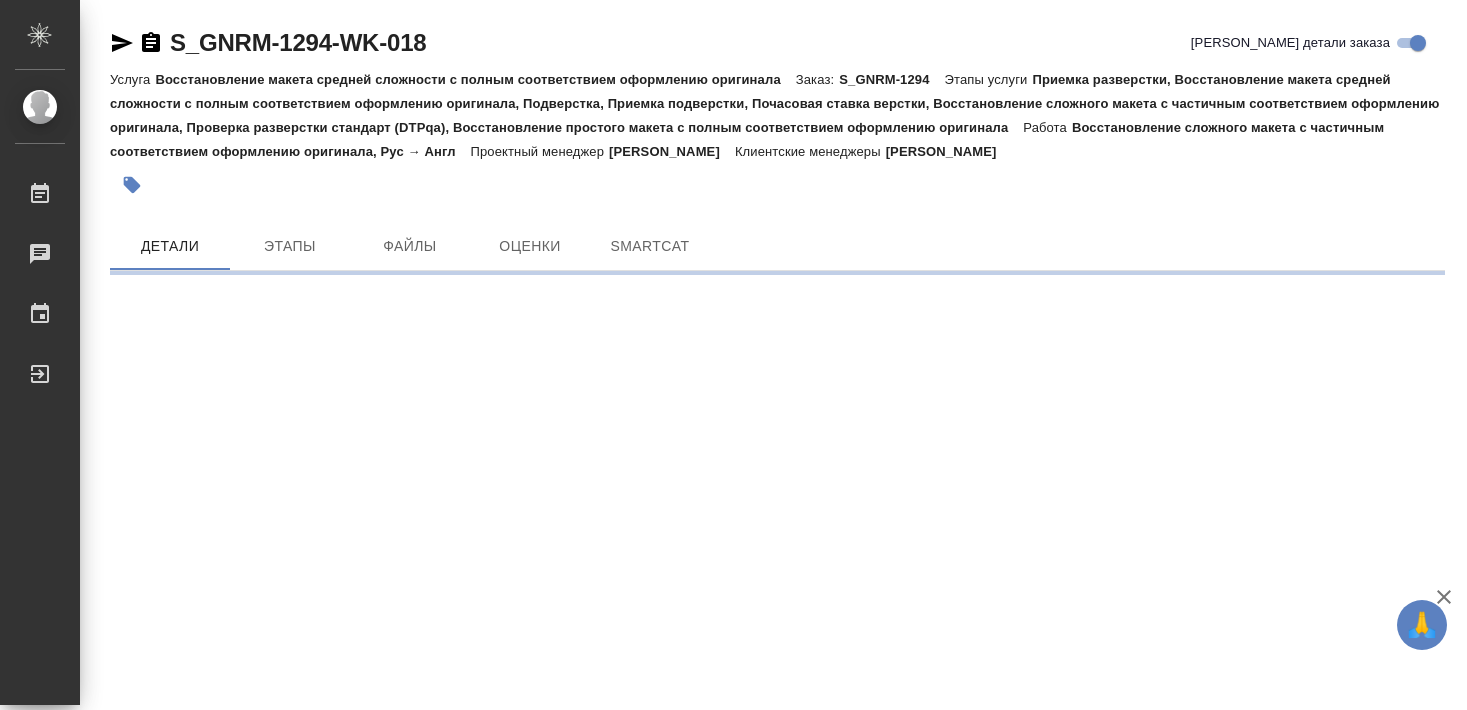 scroll, scrollTop: 0, scrollLeft: 0, axis: both 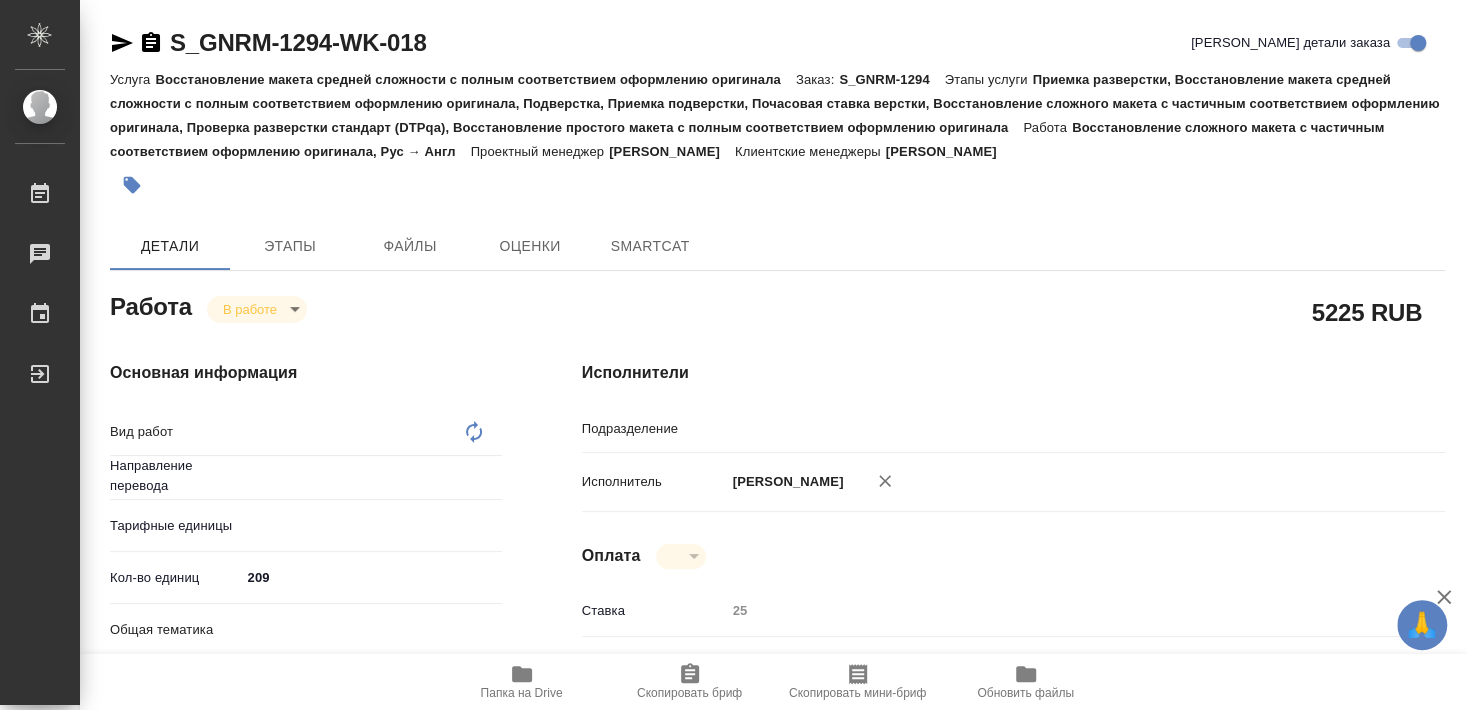 type on "Восстановление сложного макета с частичным соответствием оформлению оригинала" 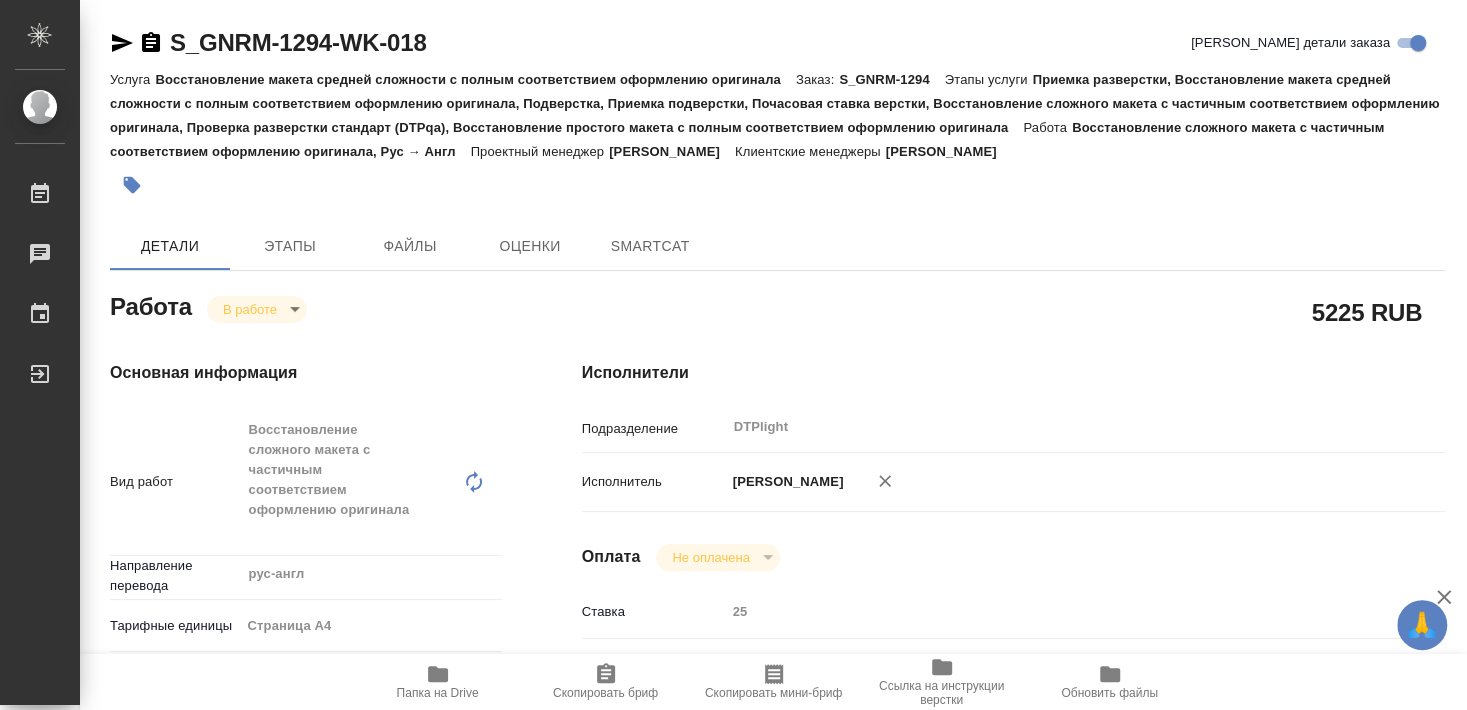 type on "x" 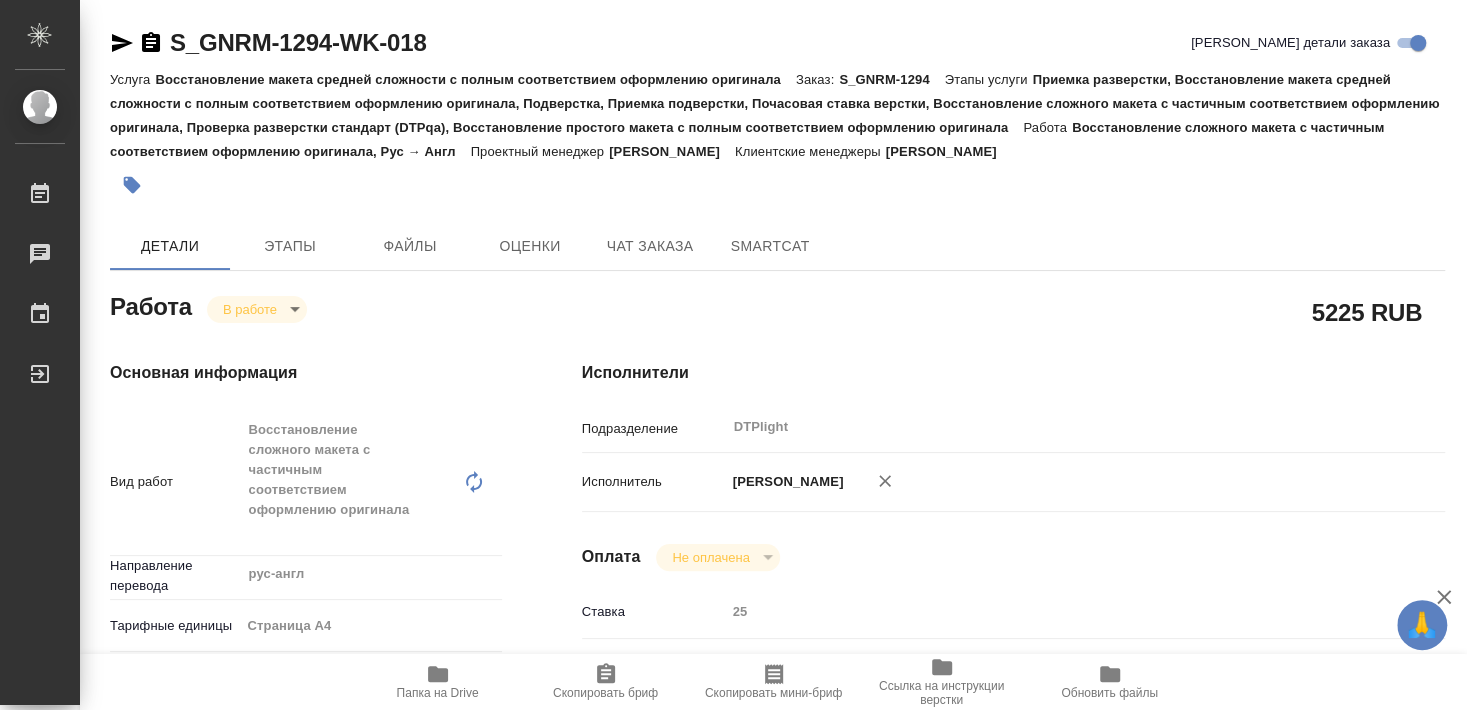 type on "x" 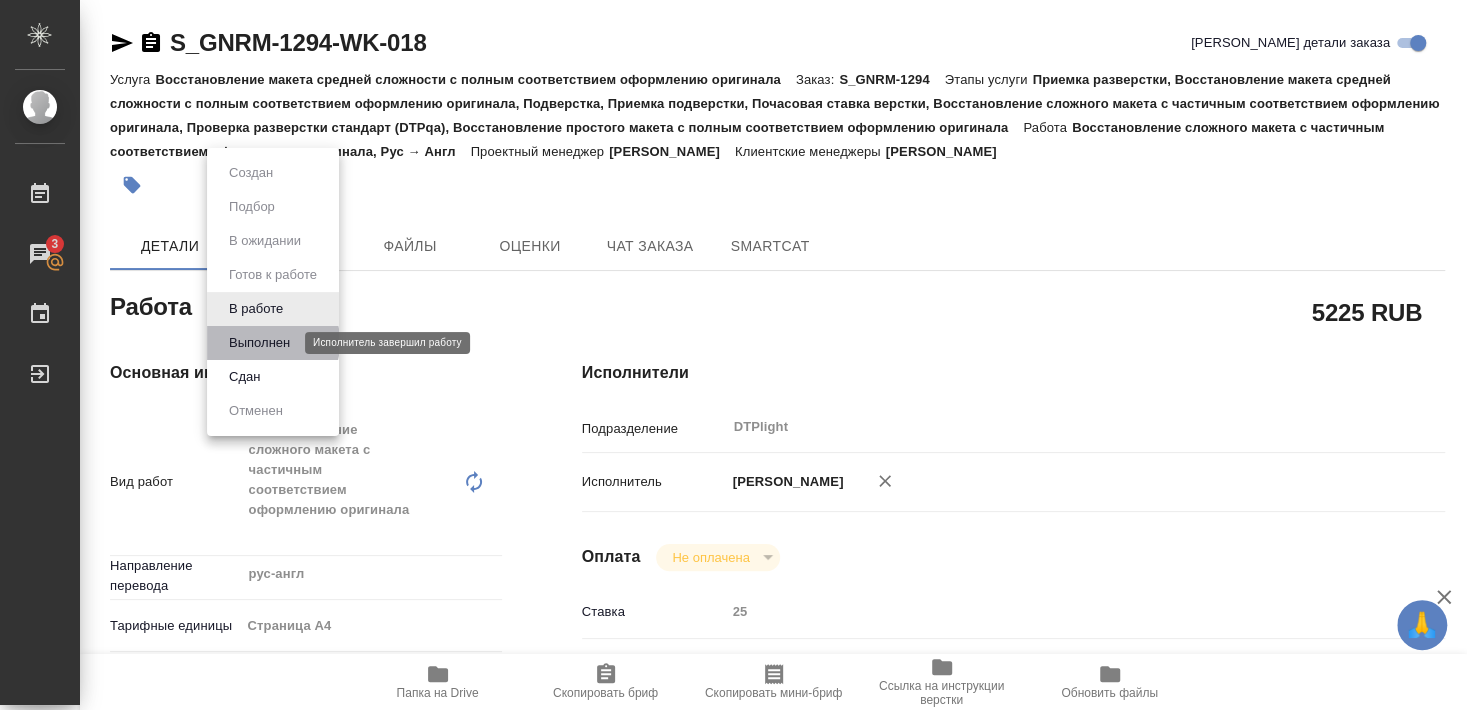 click on "Выполнен" at bounding box center (259, 343) 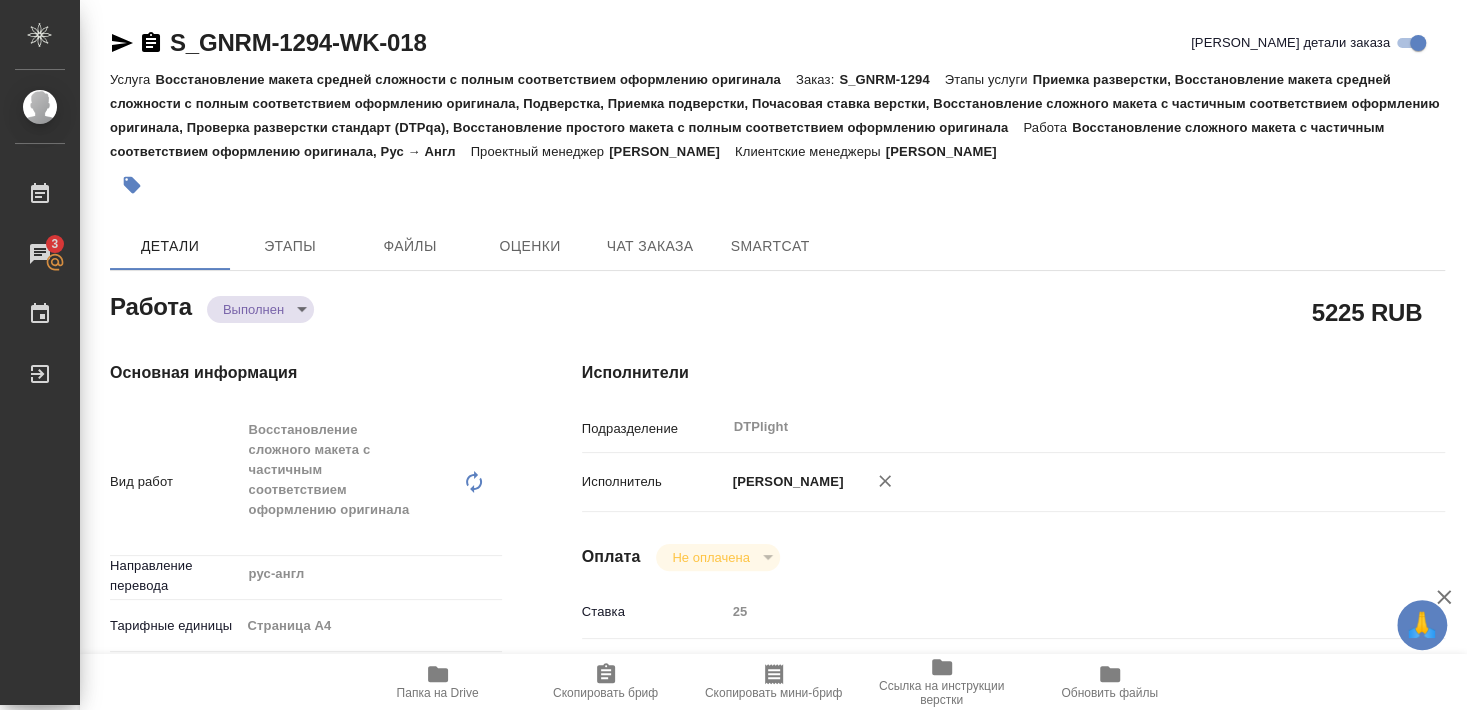 type on "x" 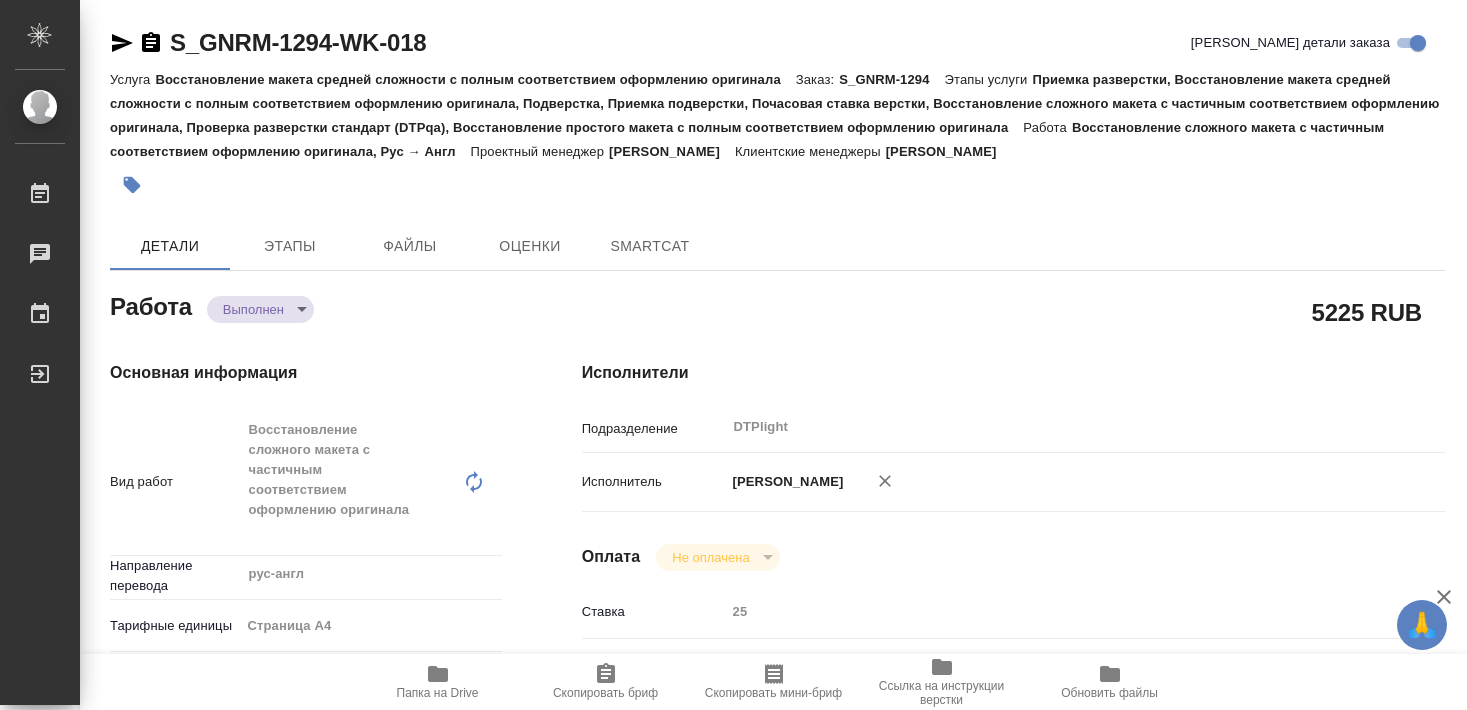 scroll, scrollTop: 0, scrollLeft: 0, axis: both 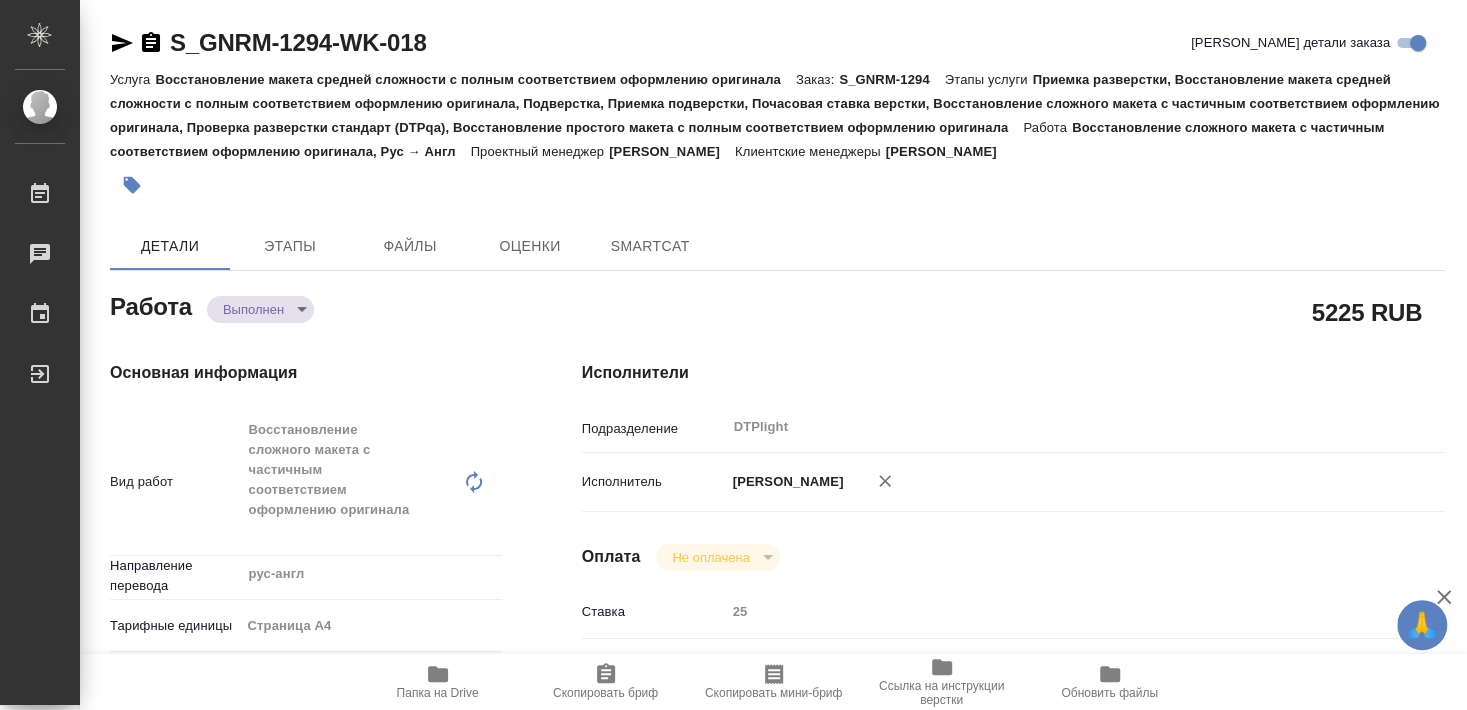 type on "x" 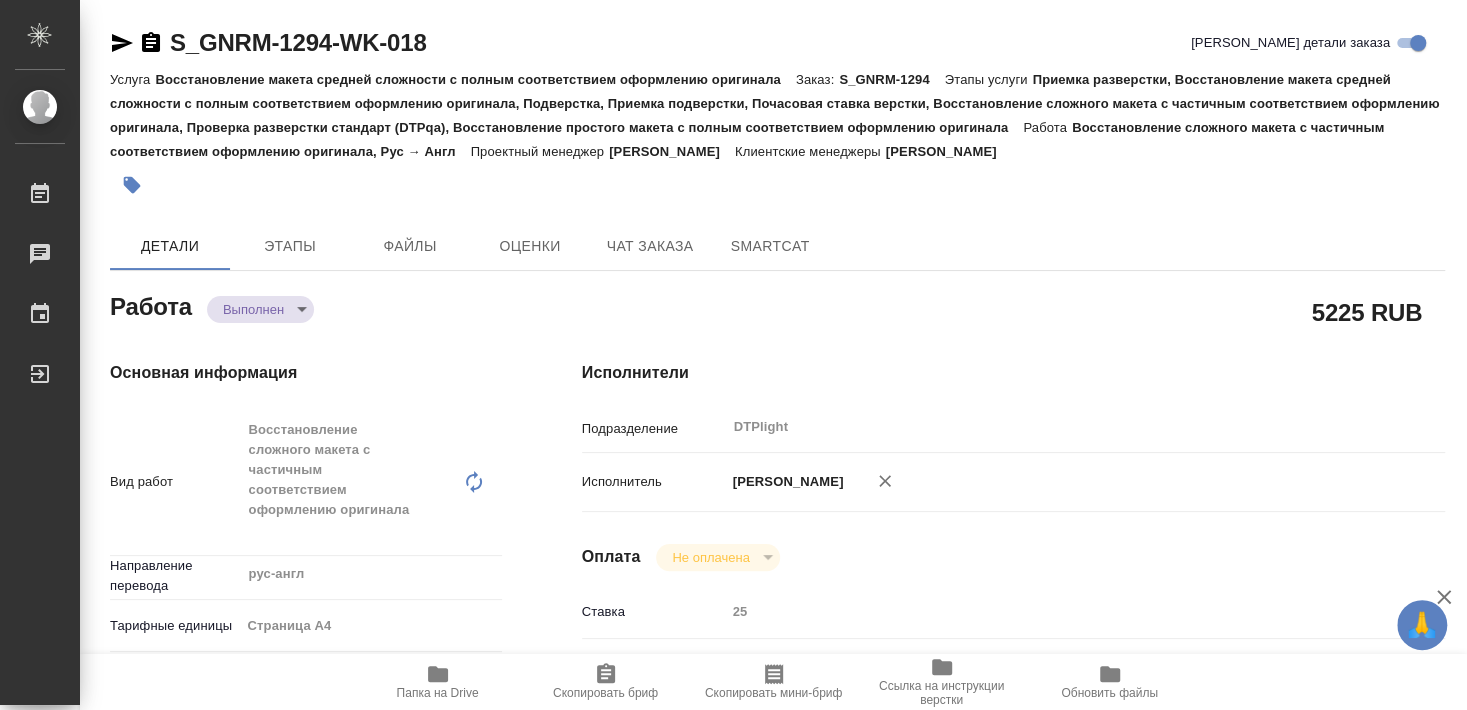 type on "x" 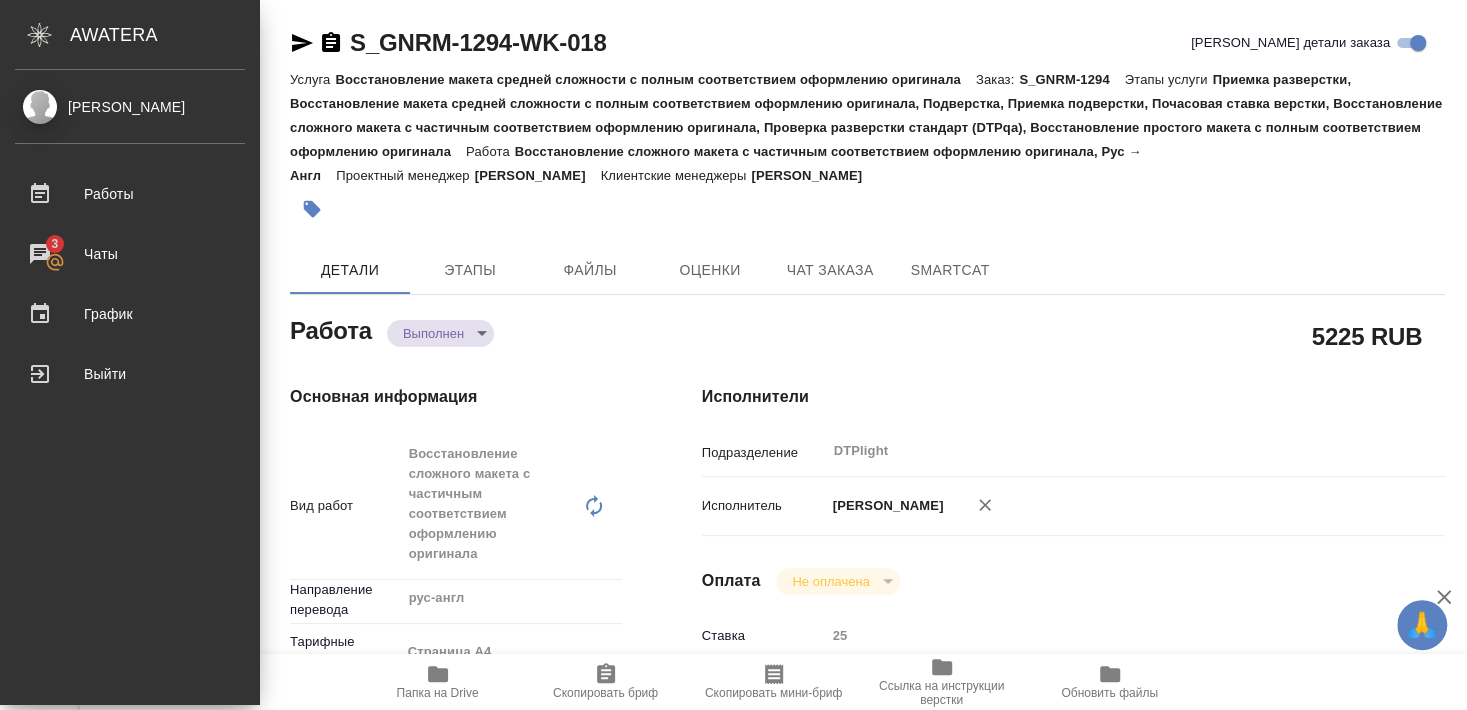 type on "x" 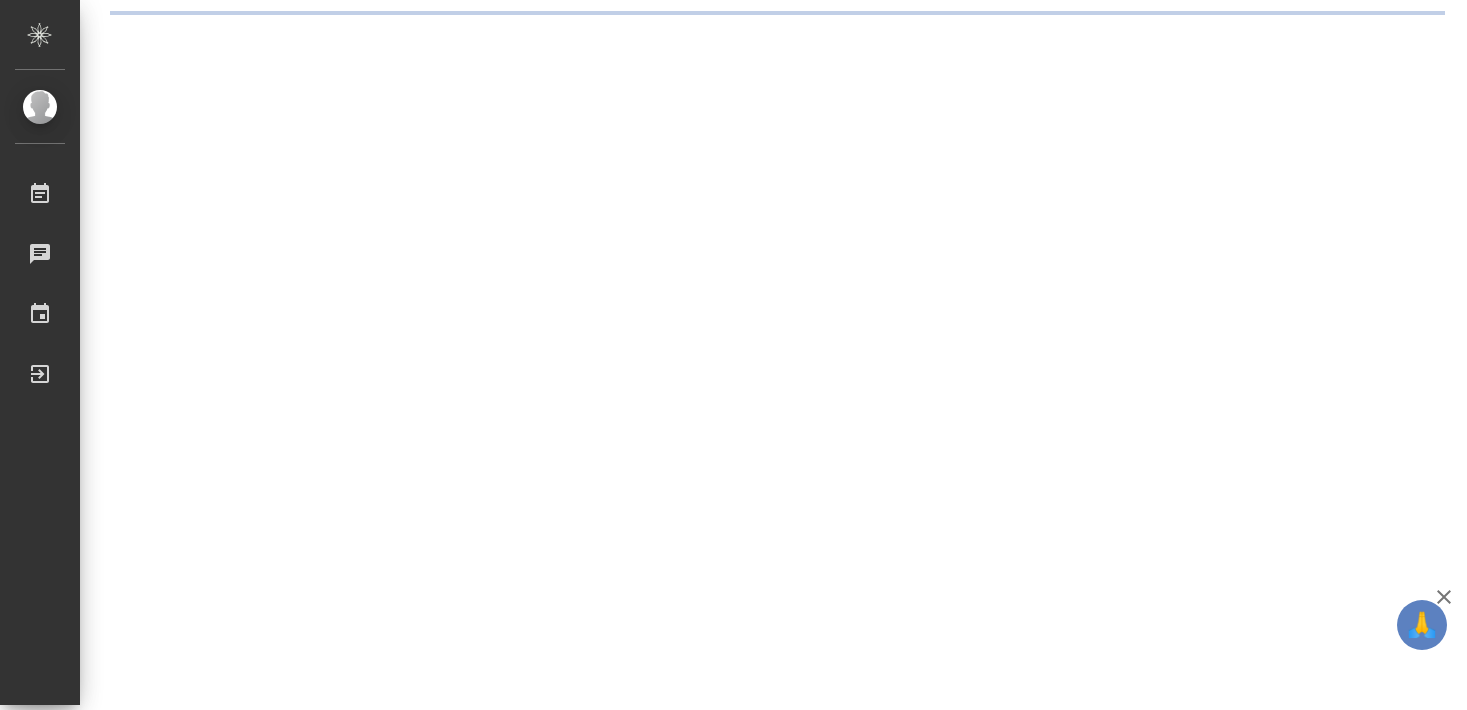 scroll, scrollTop: 0, scrollLeft: 0, axis: both 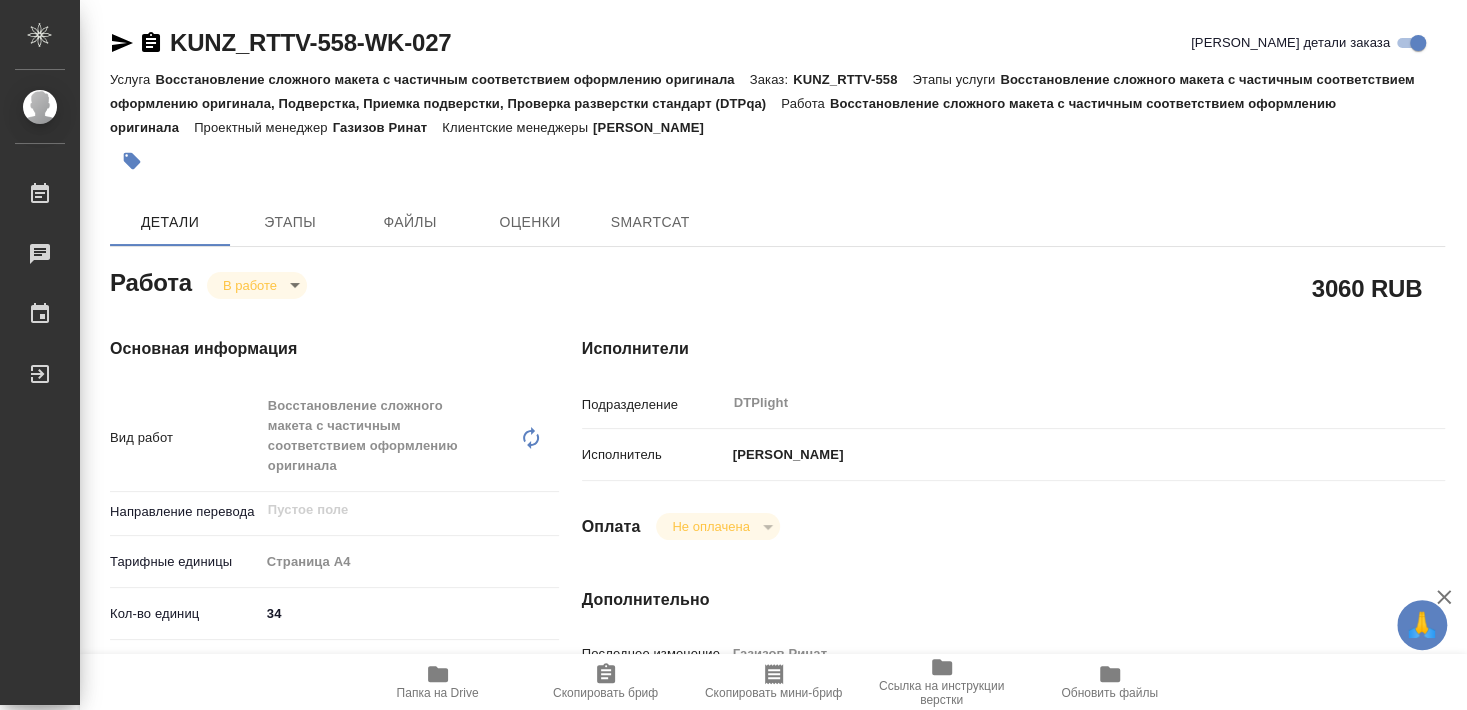 type on "x" 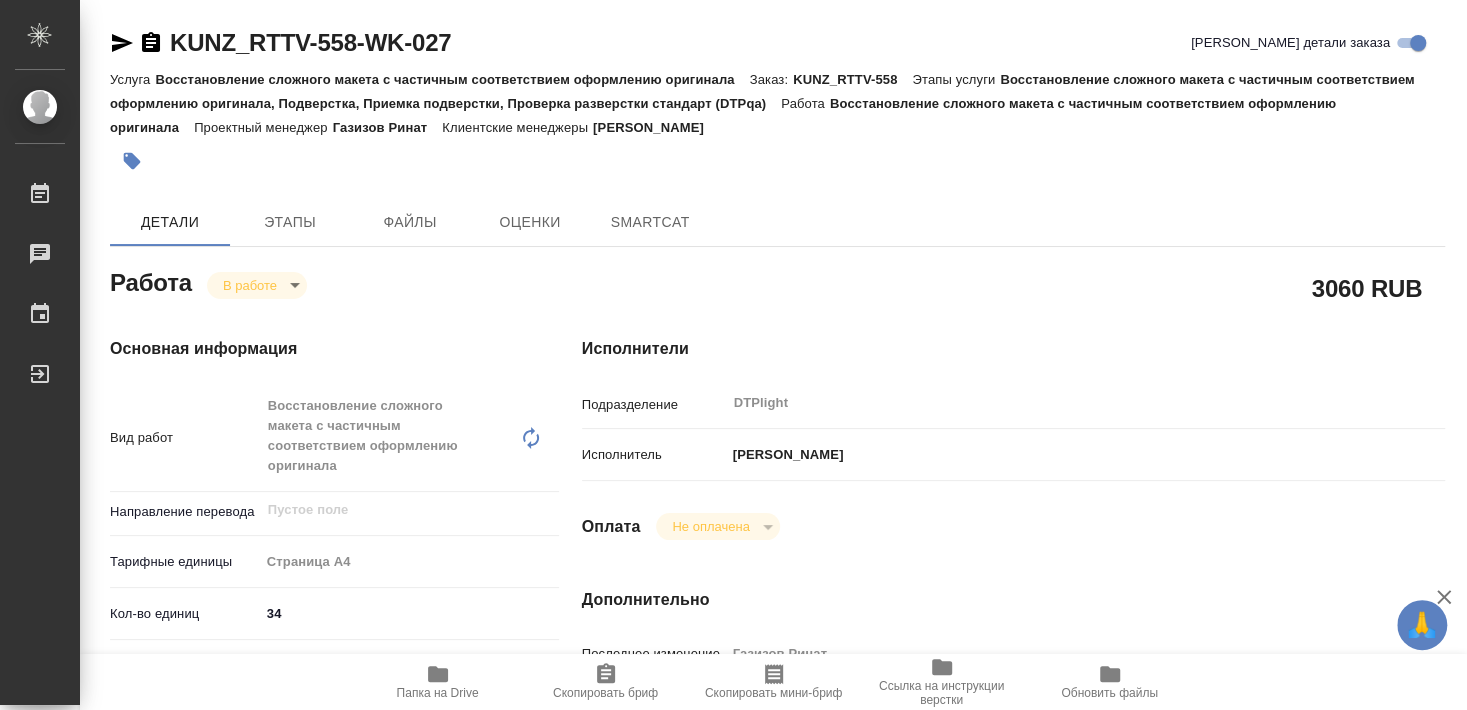 type on "x" 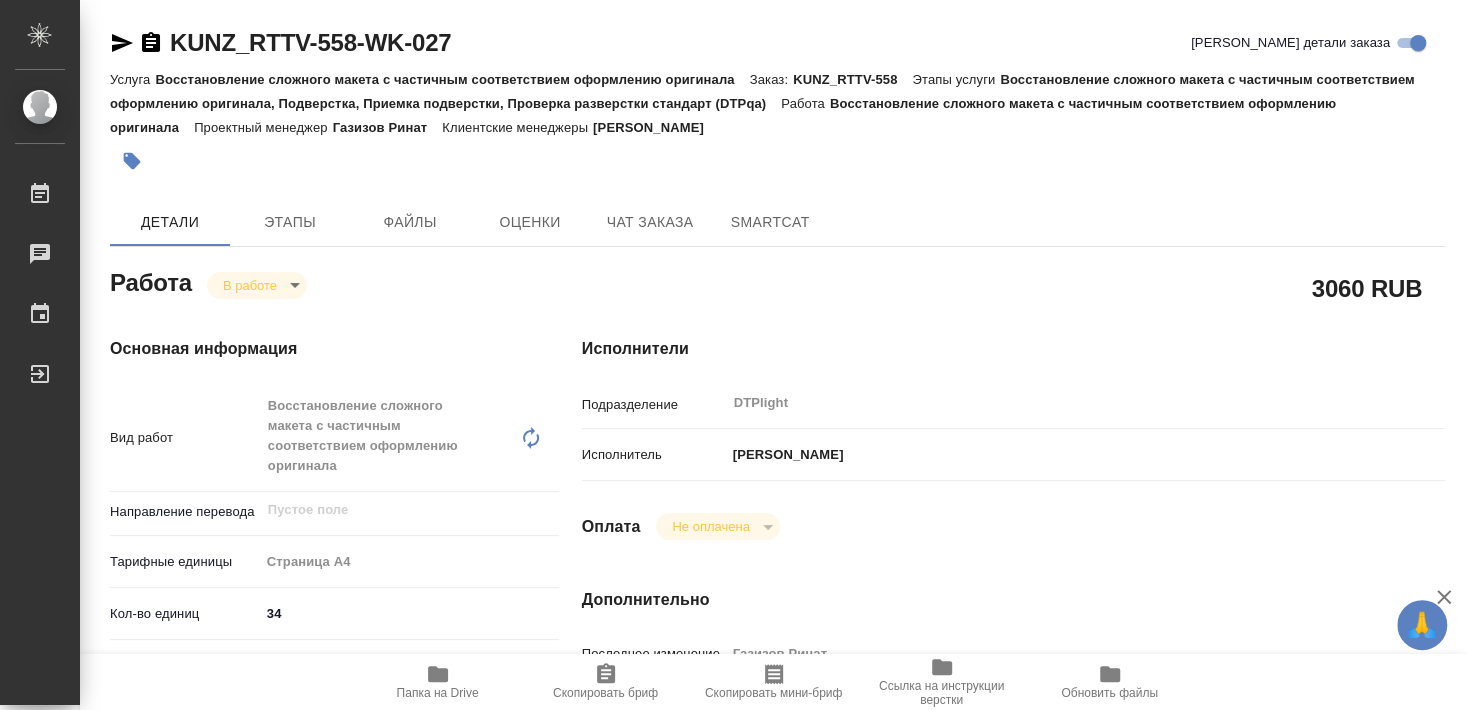 type on "x" 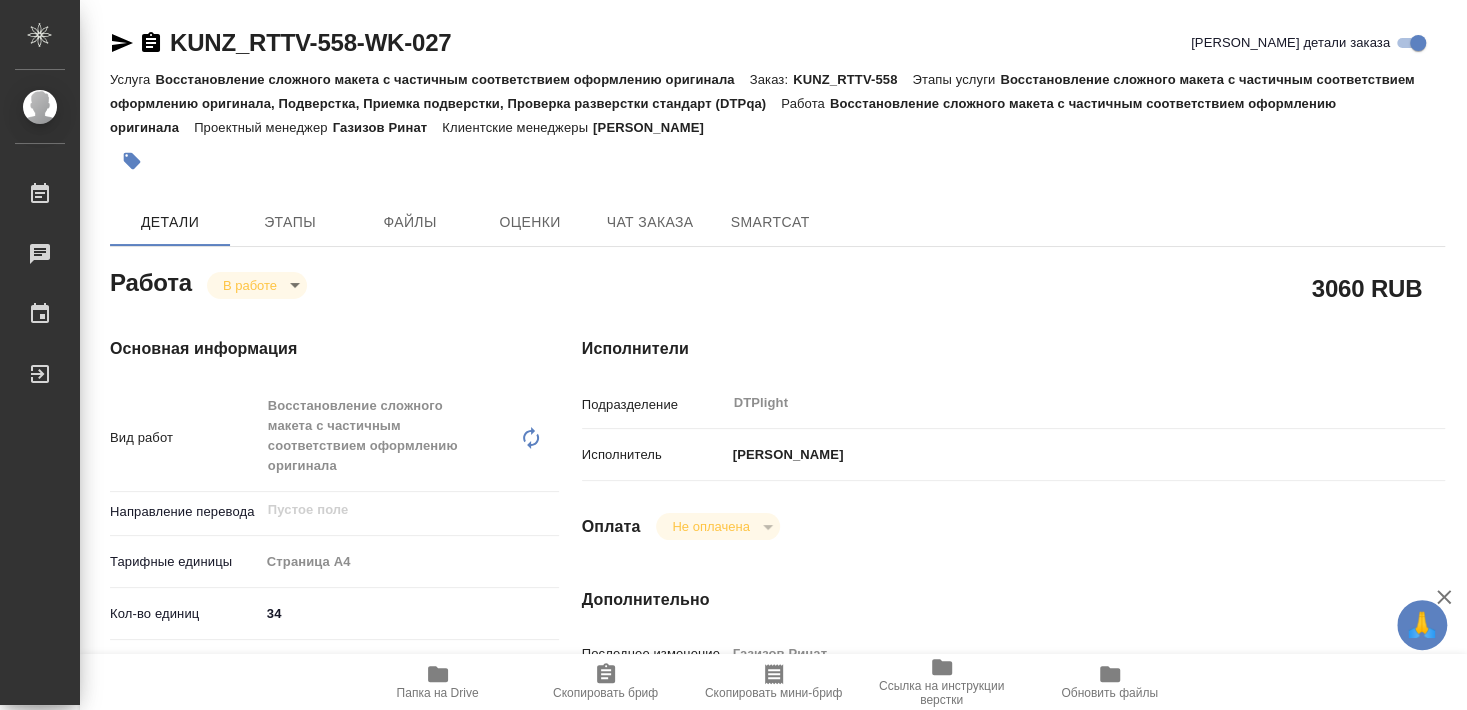 type on "x" 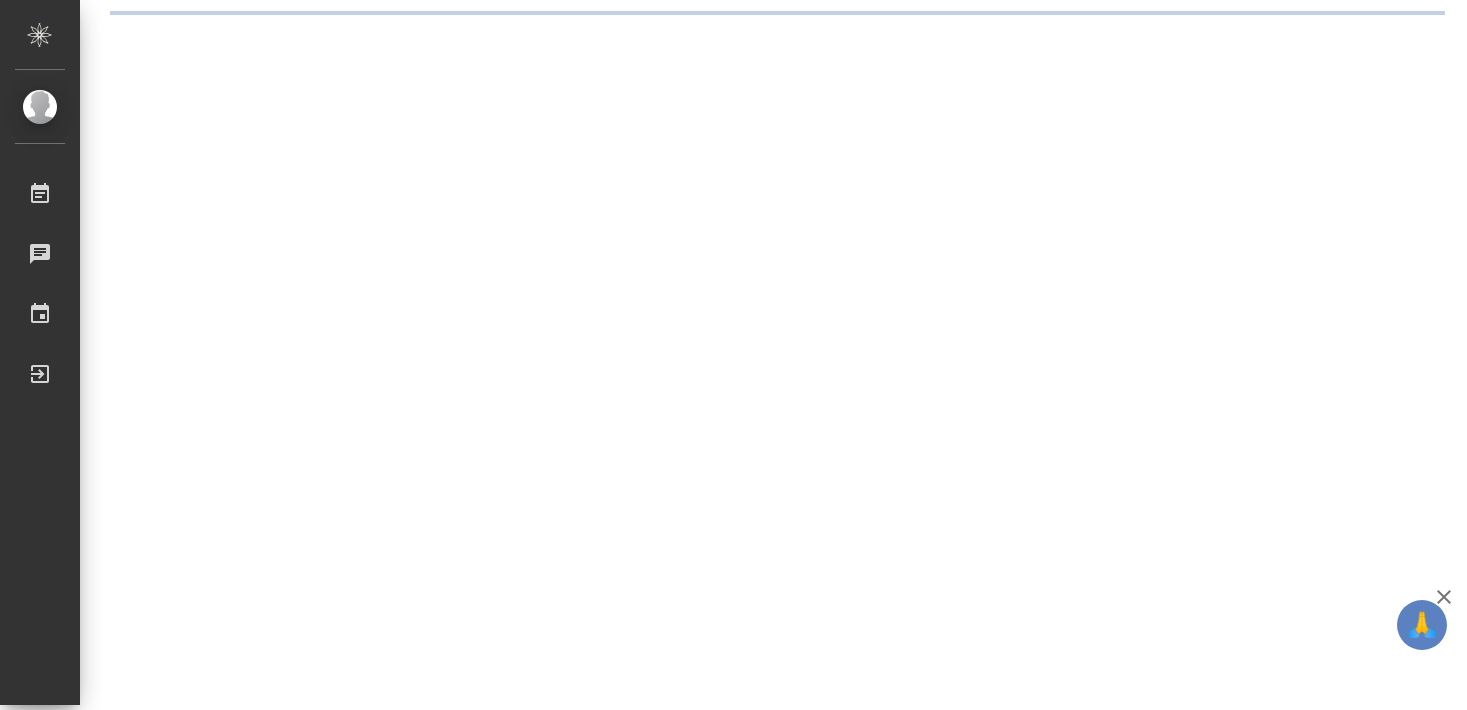 scroll, scrollTop: 0, scrollLeft: 0, axis: both 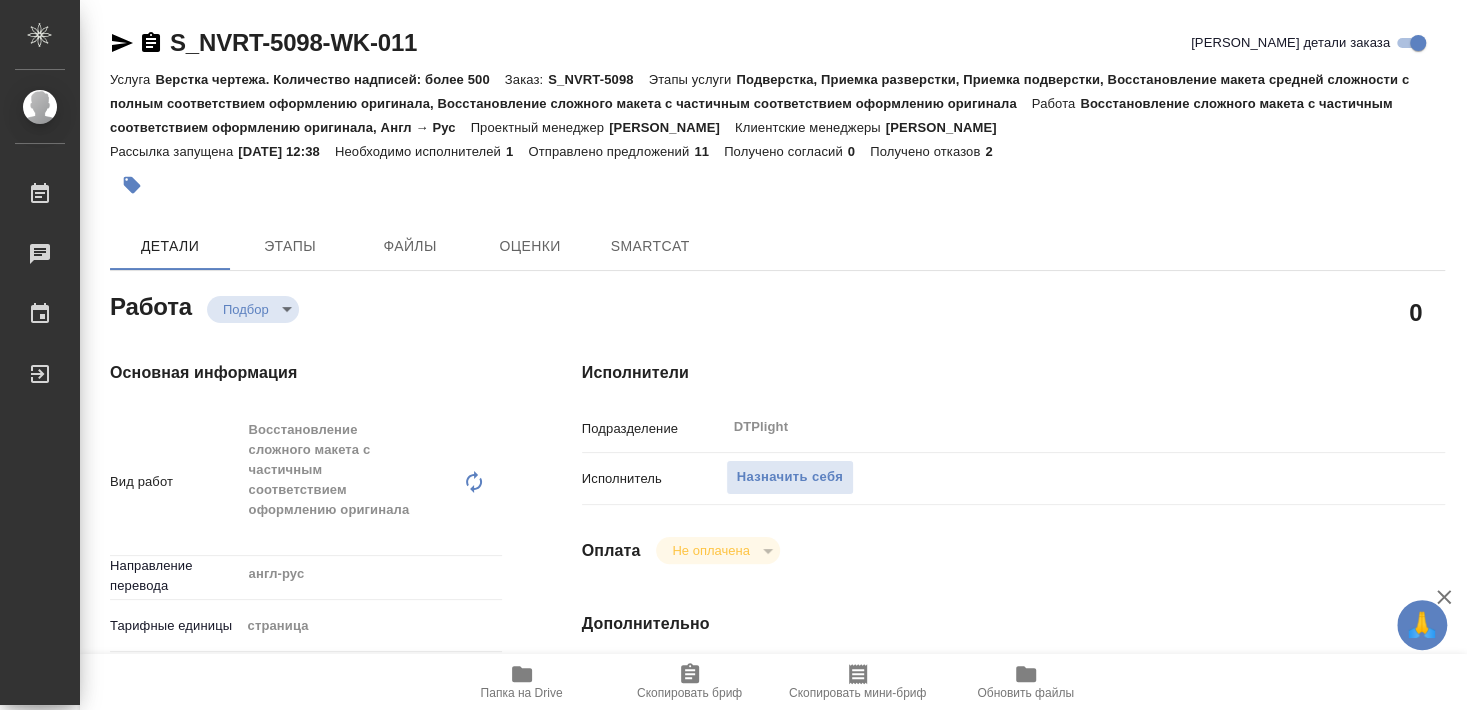 type on "x" 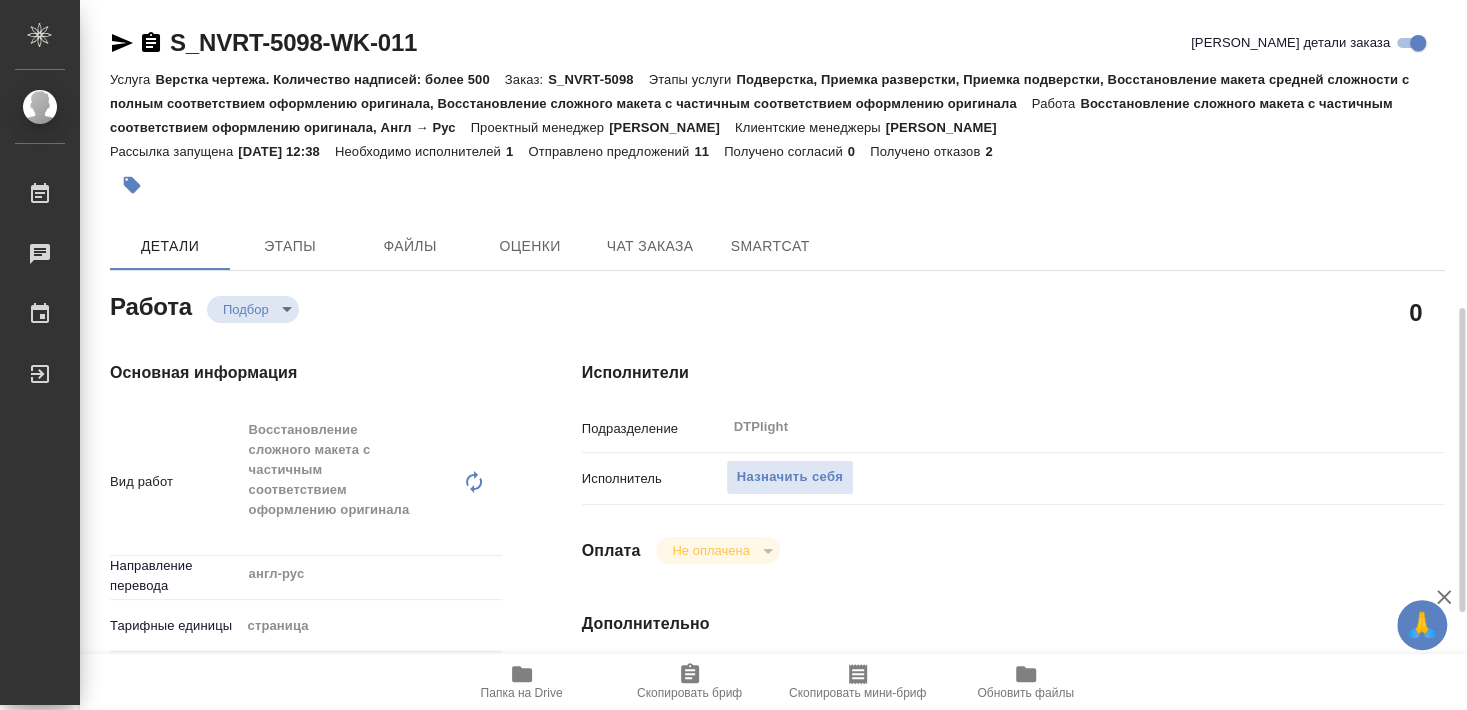 type on "x" 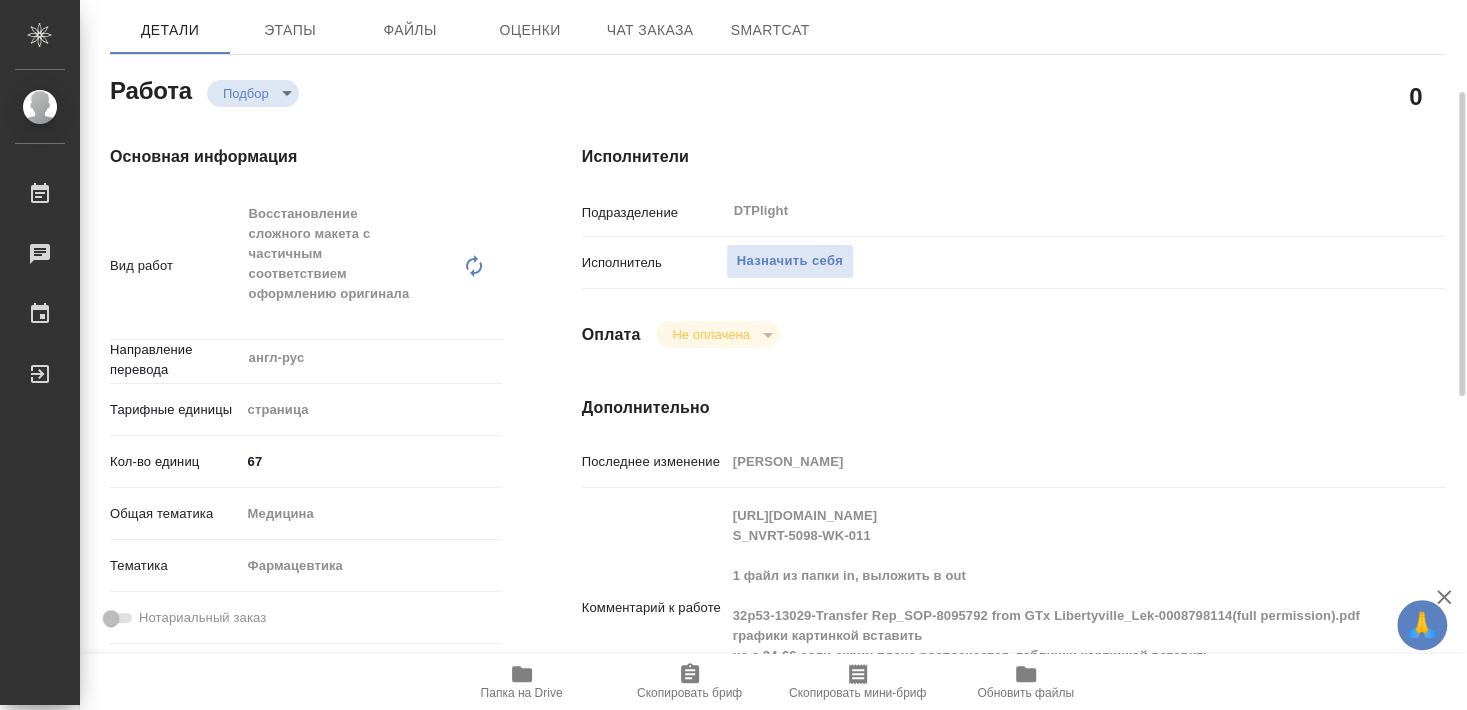 type on "x" 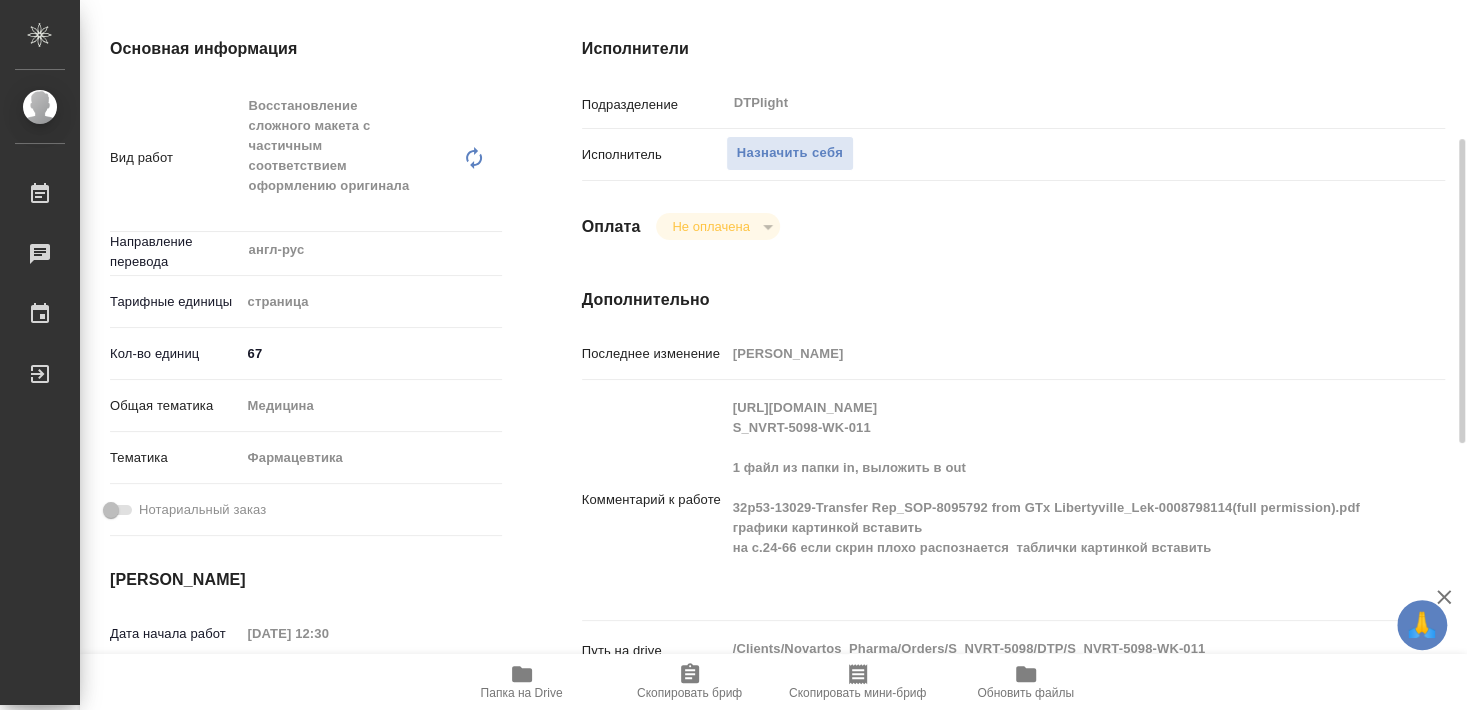 scroll, scrollTop: 432, scrollLeft: 0, axis: vertical 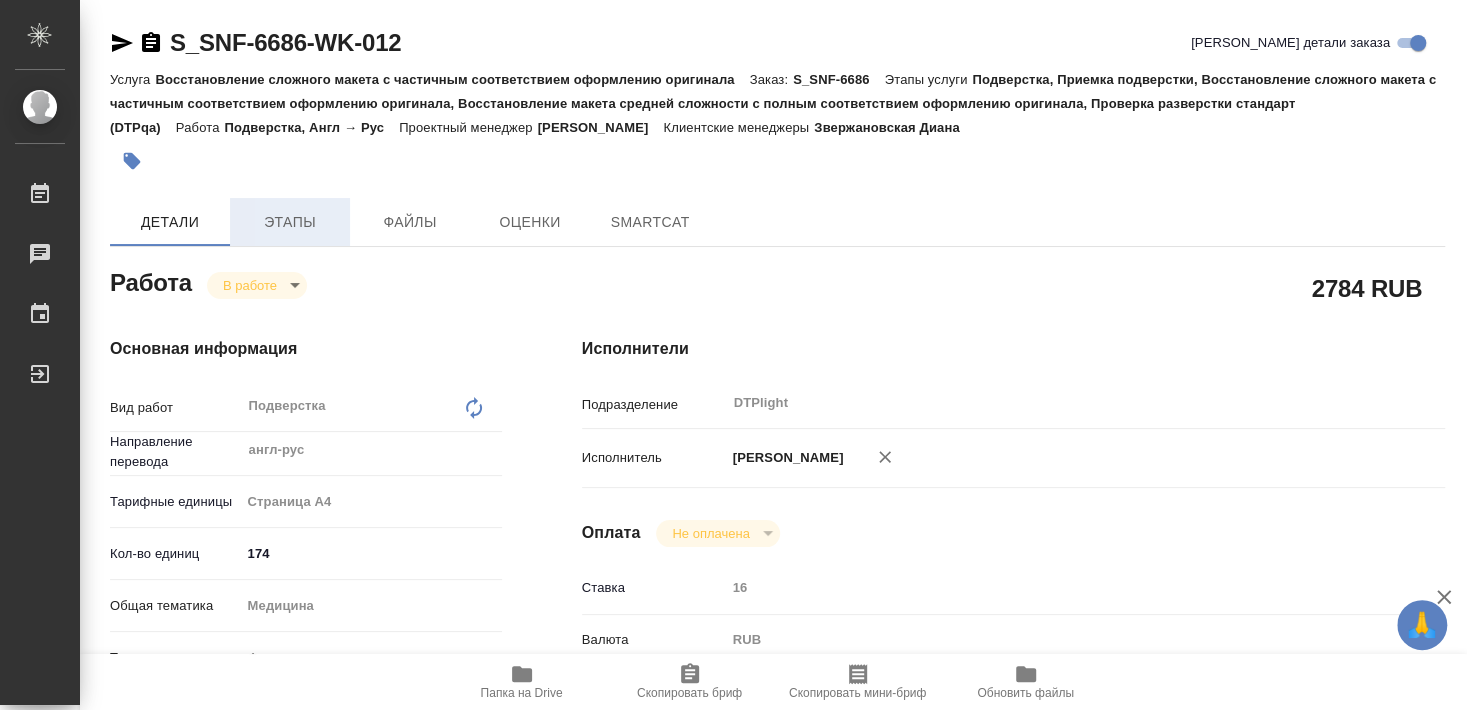 type on "x" 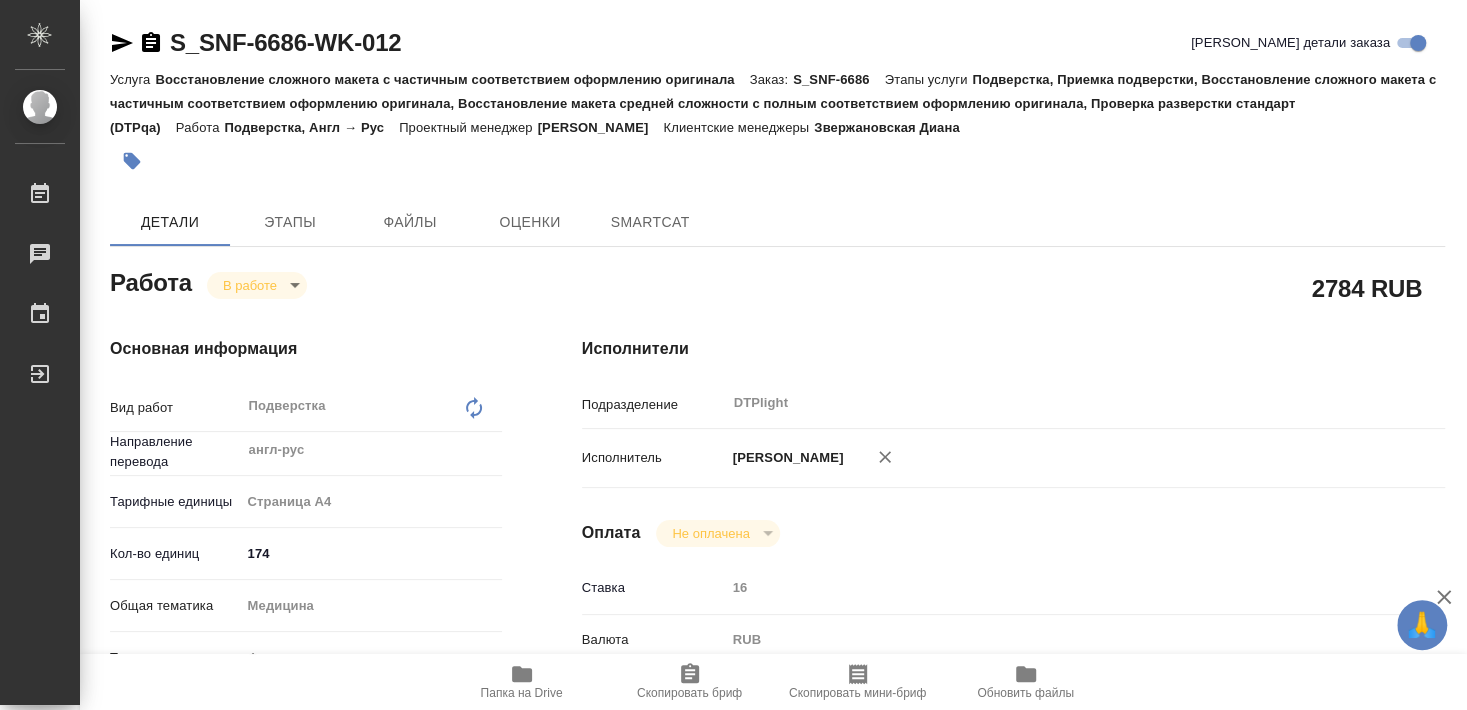type on "x" 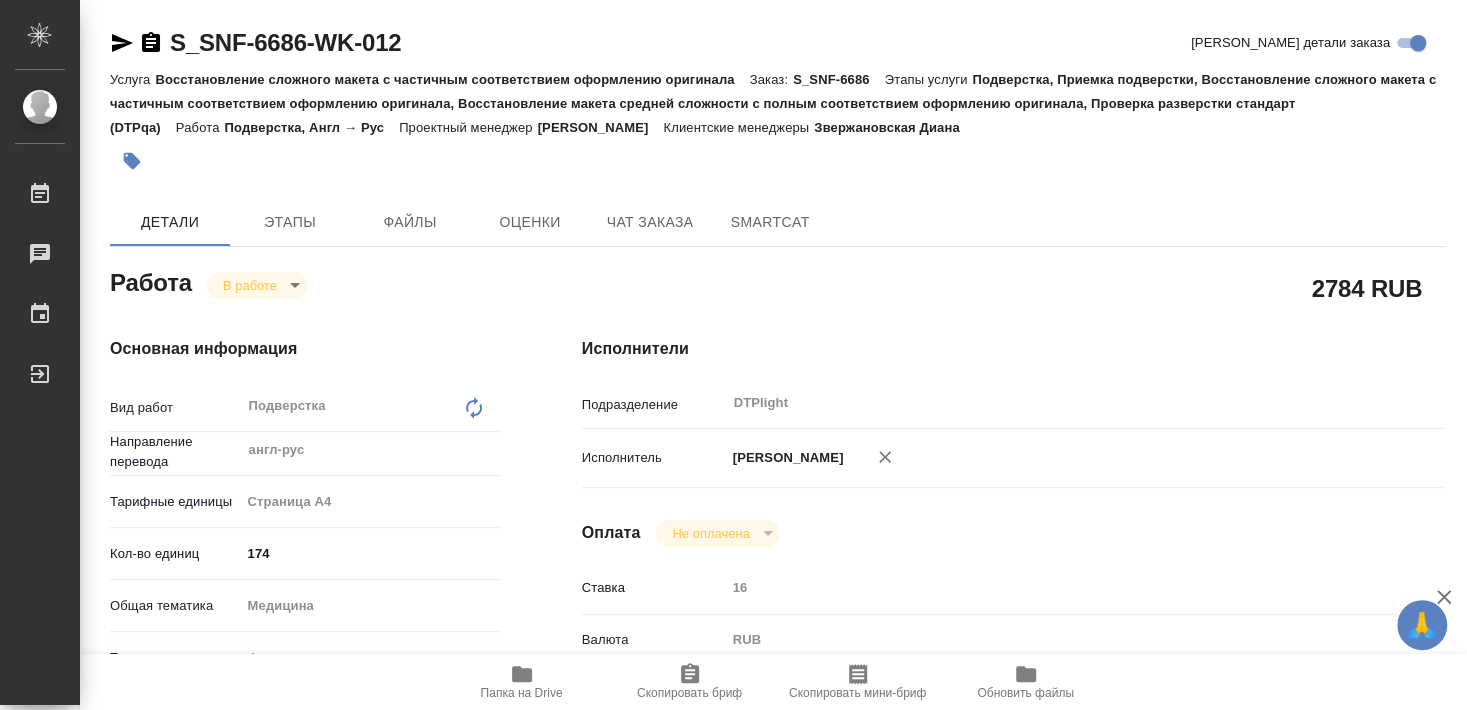 type on "x" 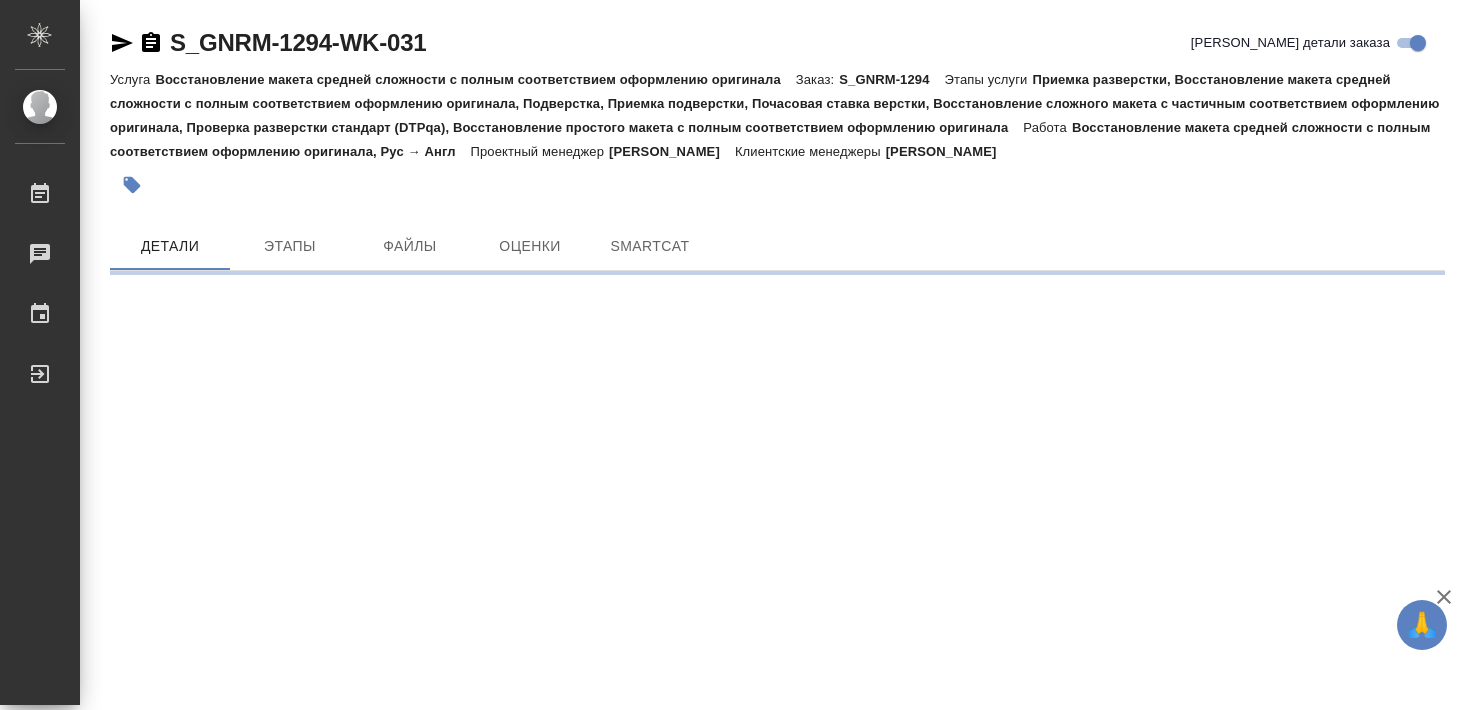 scroll, scrollTop: 0, scrollLeft: 0, axis: both 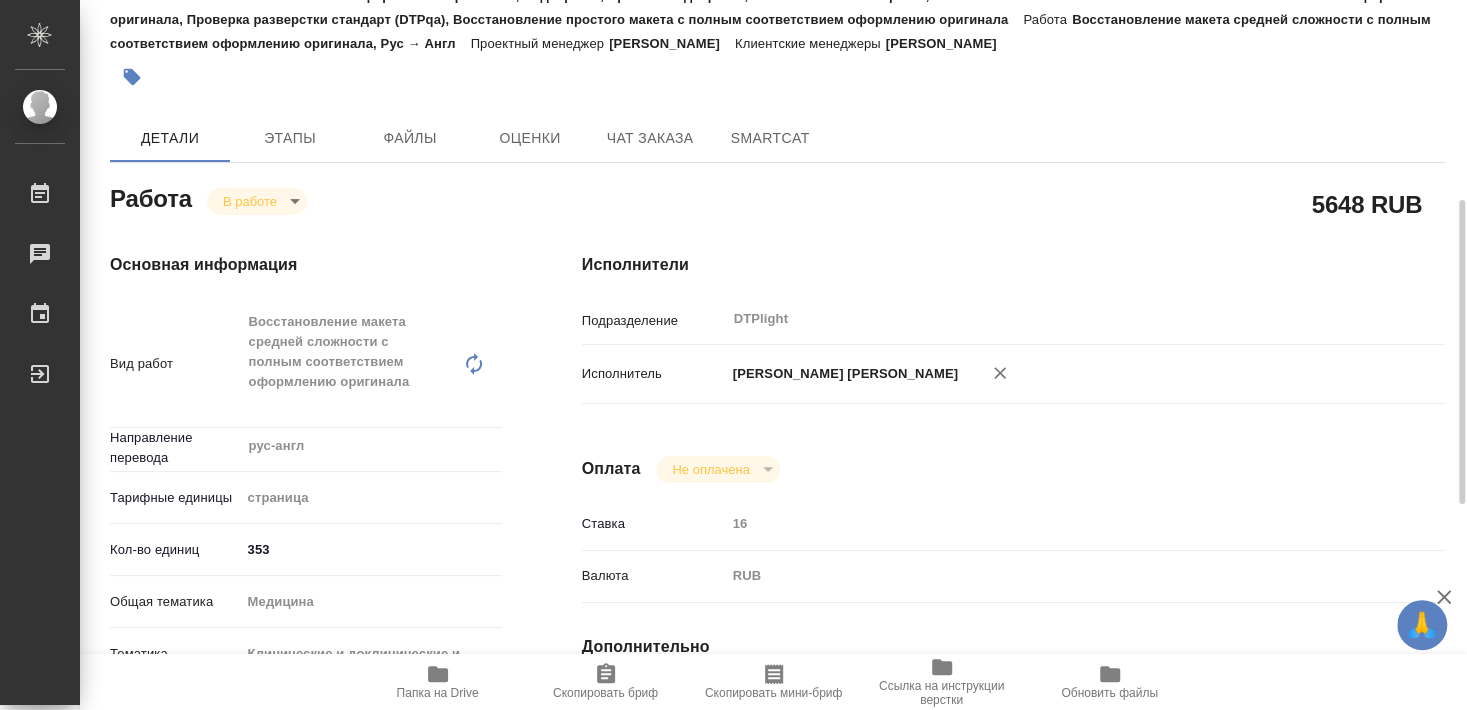 type on "x" 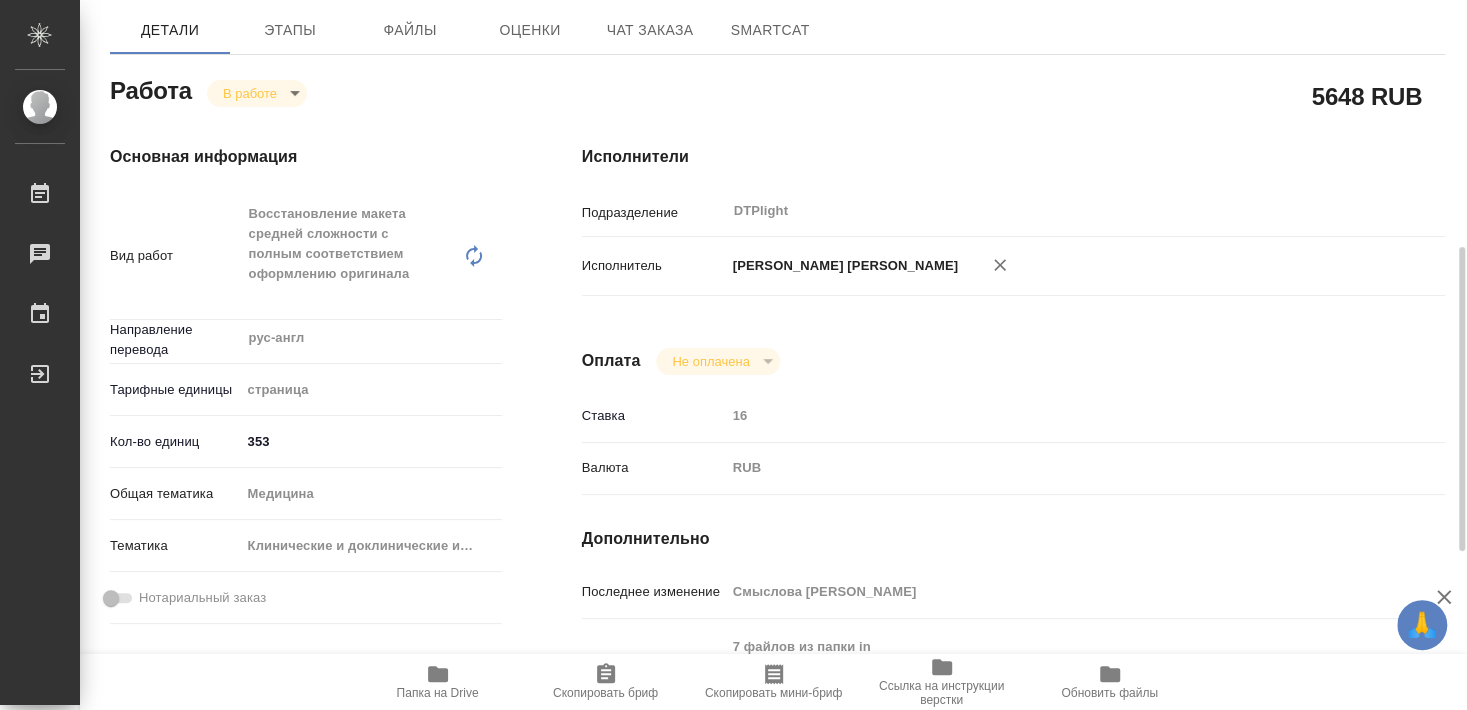 scroll, scrollTop: 324, scrollLeft: 0, axis: vertical 